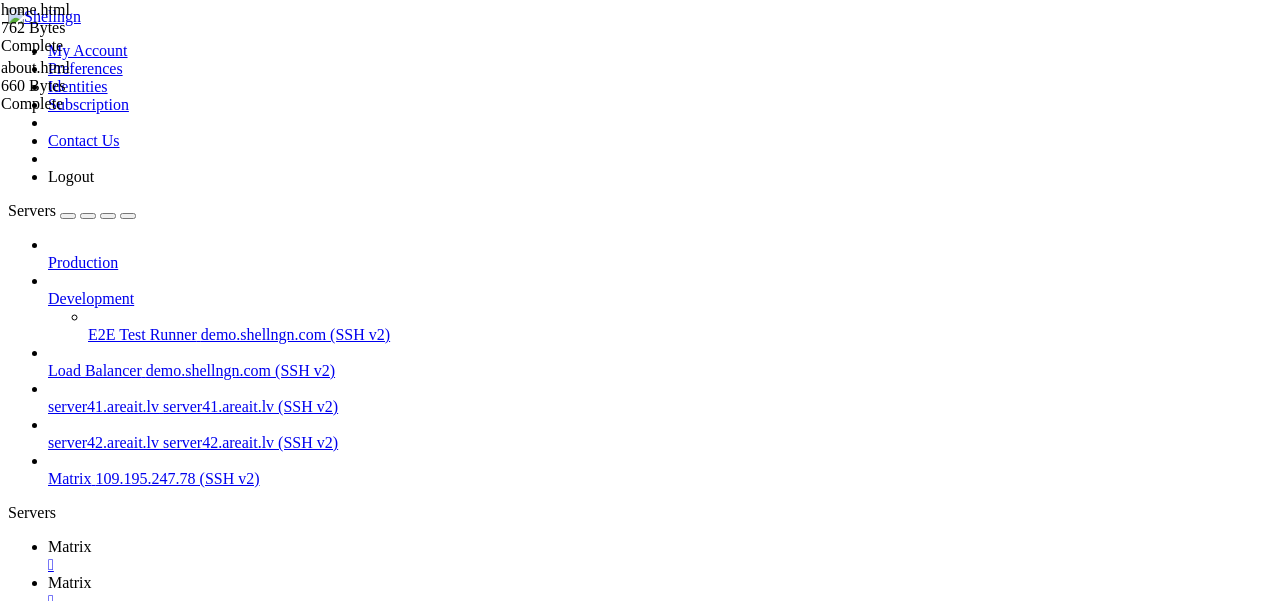 scroll, scrollTop: 0, scrollLeft: 0, axis: both 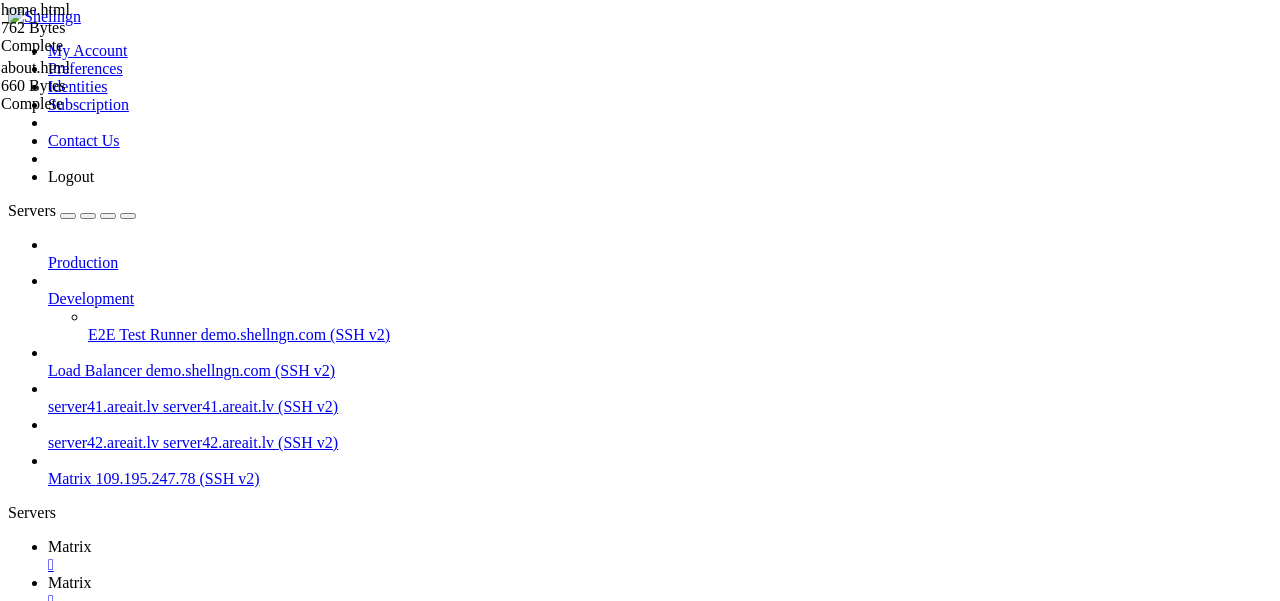 click at bounding box center (16, 1061) 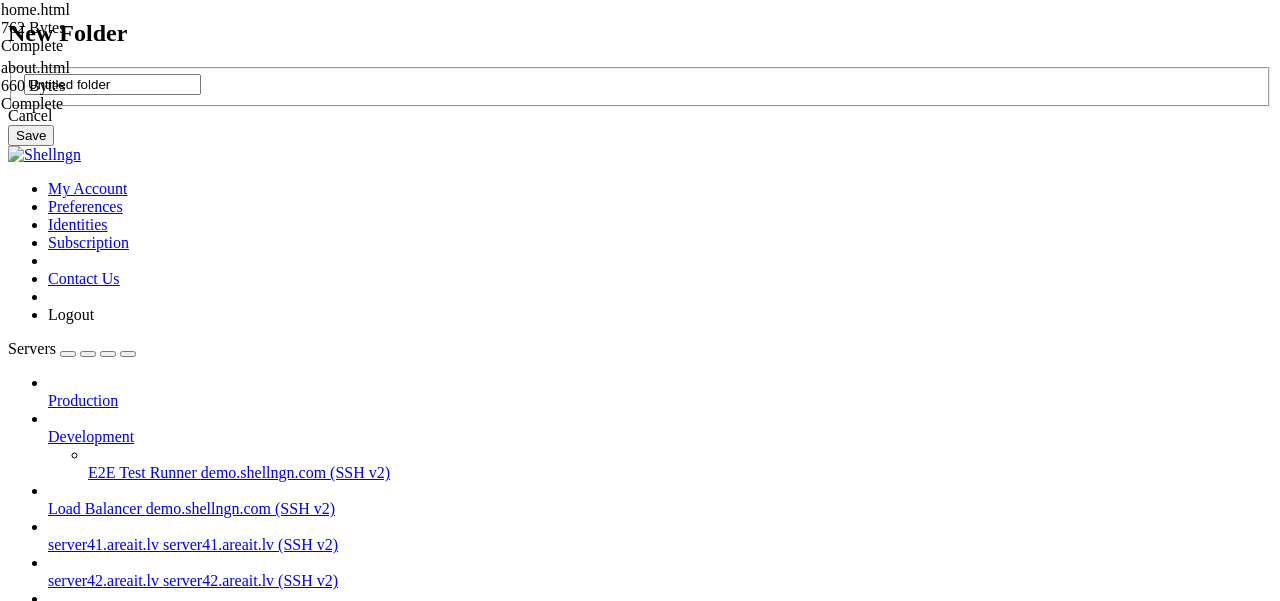 type on "UNTITLED FOLDER" 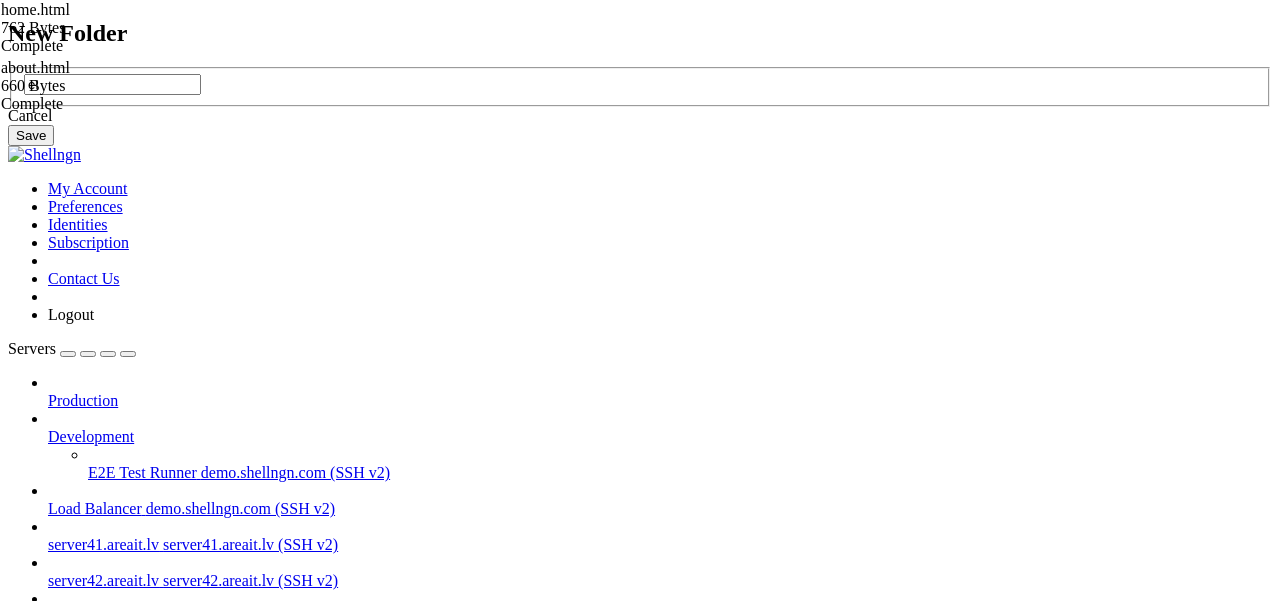 type on "el" 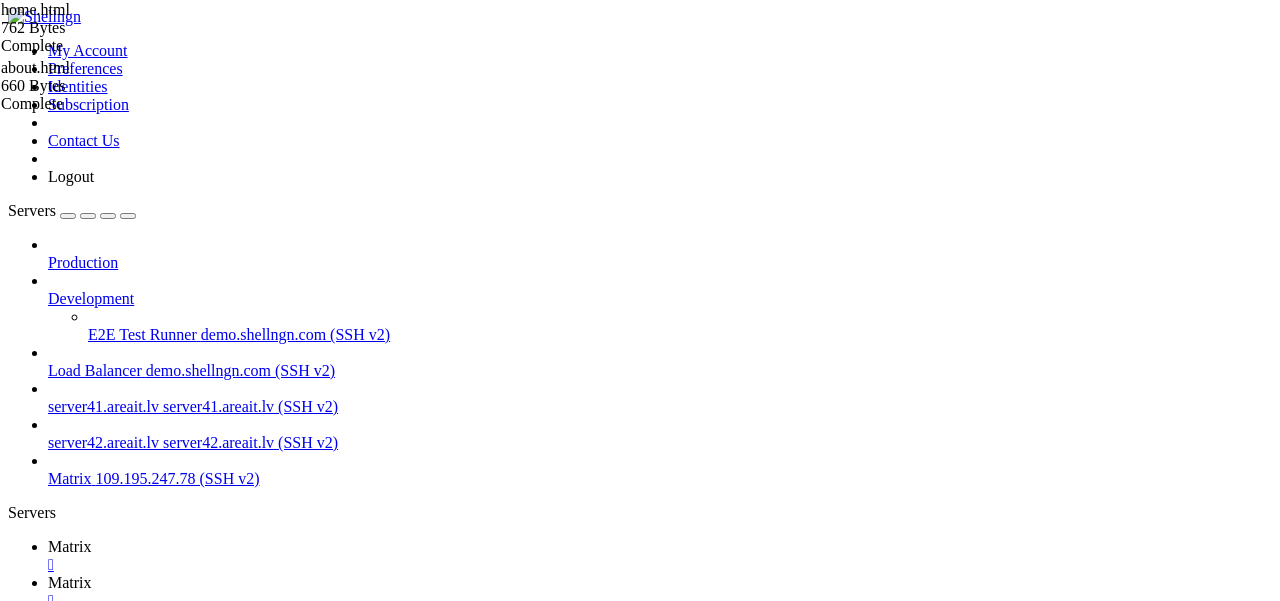 click at bounding box center [16, 1061] 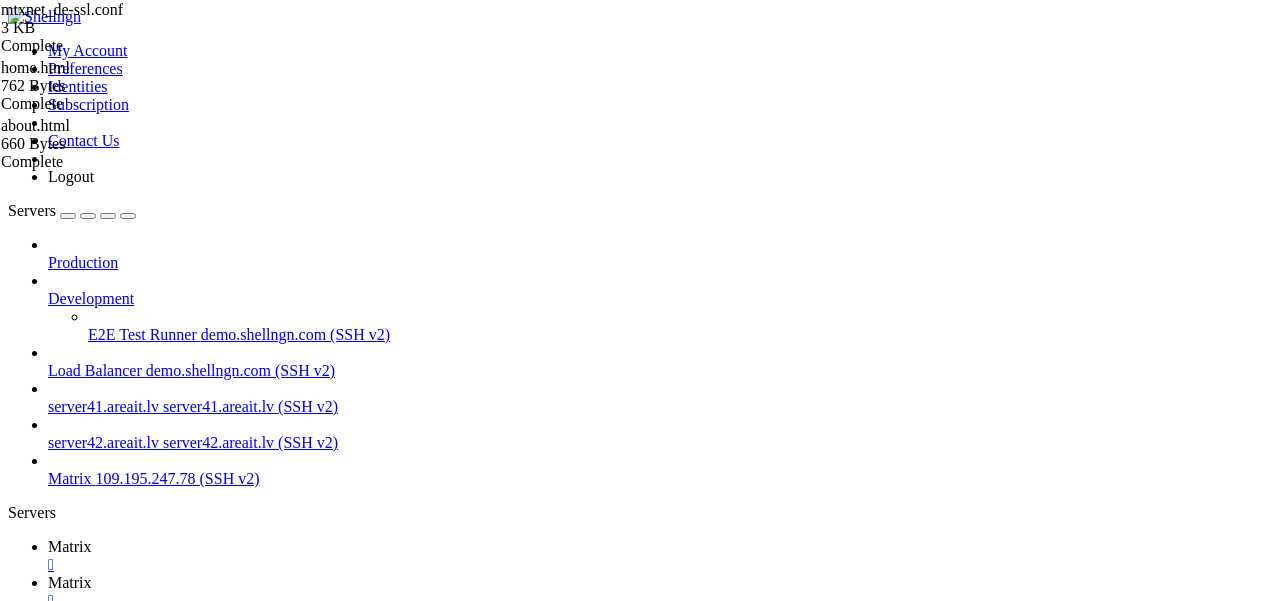 scroll, scrollTop: 0, scrollLeft: 0, axis: both 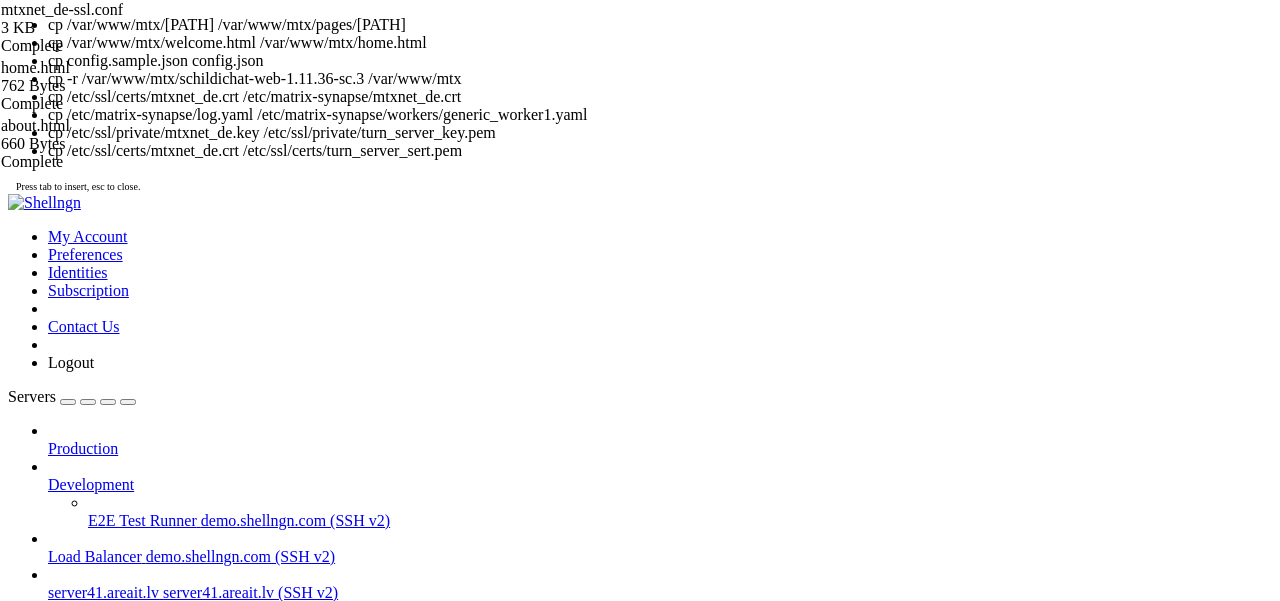 click on "root@server1:~# cp" 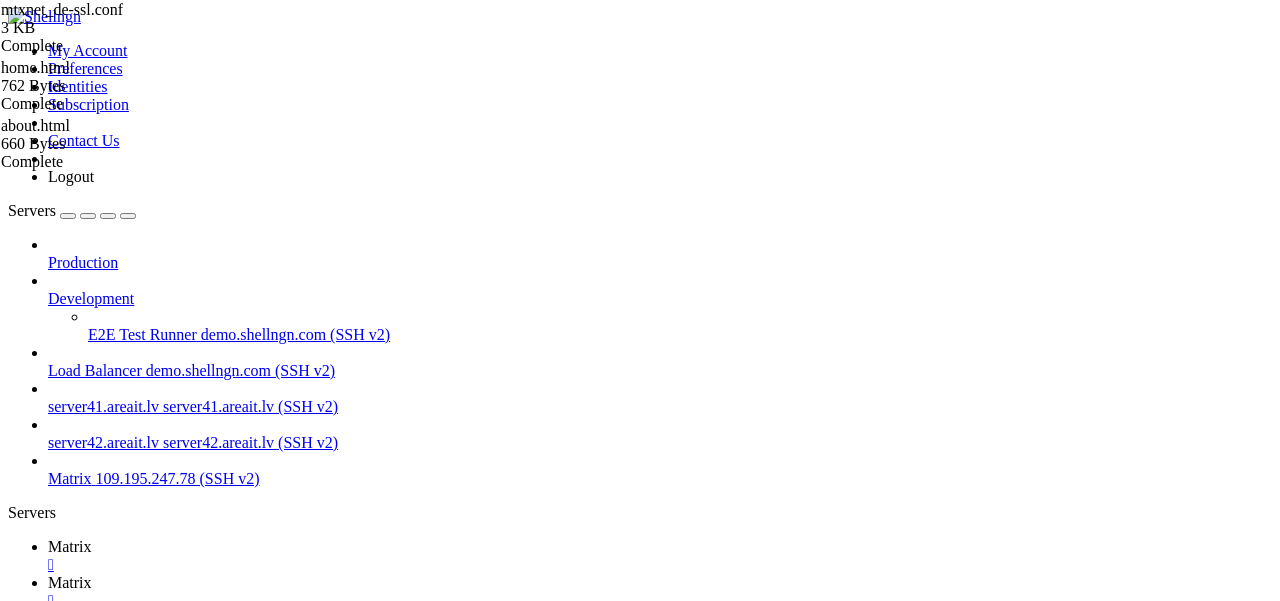 click on "root@server1:~# cp  /etc/apache2/sites-available" 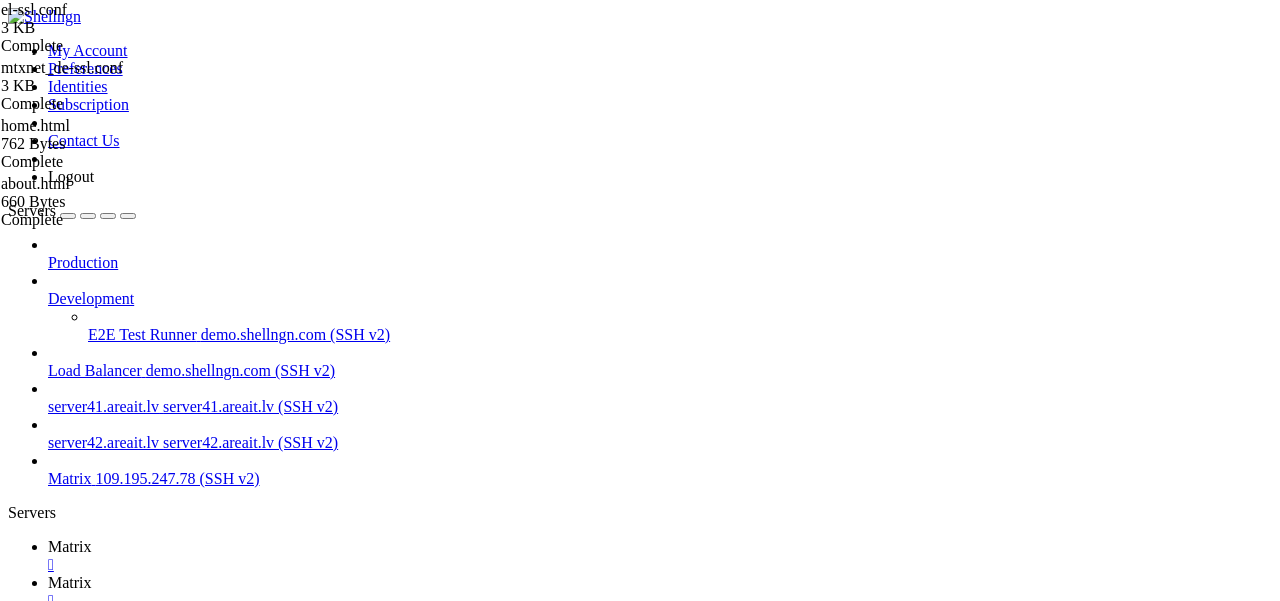 scroll, scrollTop: 499, scrollLeft: 0, axis: vertical 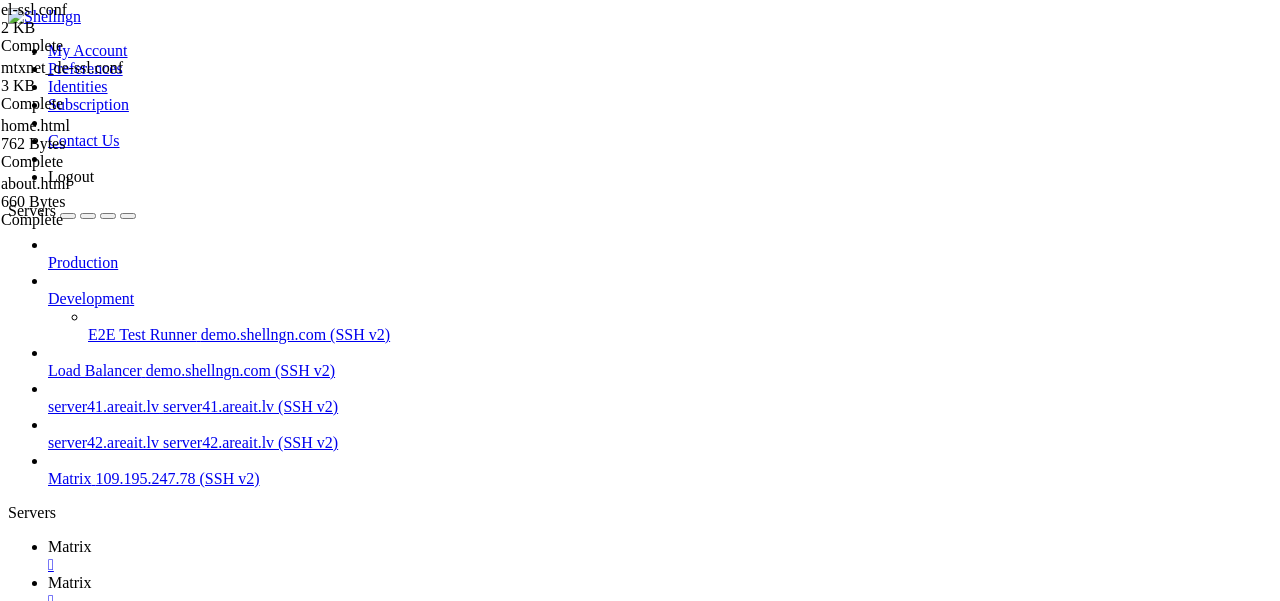 click at bounding box center [980, 1089] 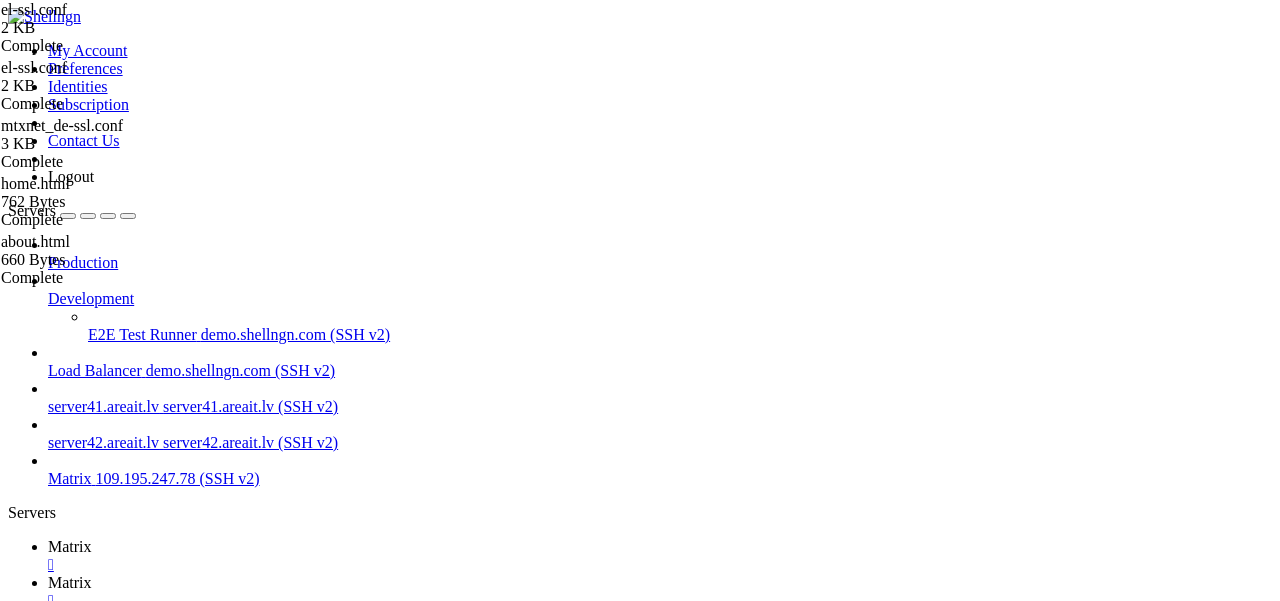 scroll, scrollTop: 0, scrollLeft: 0, axis: both 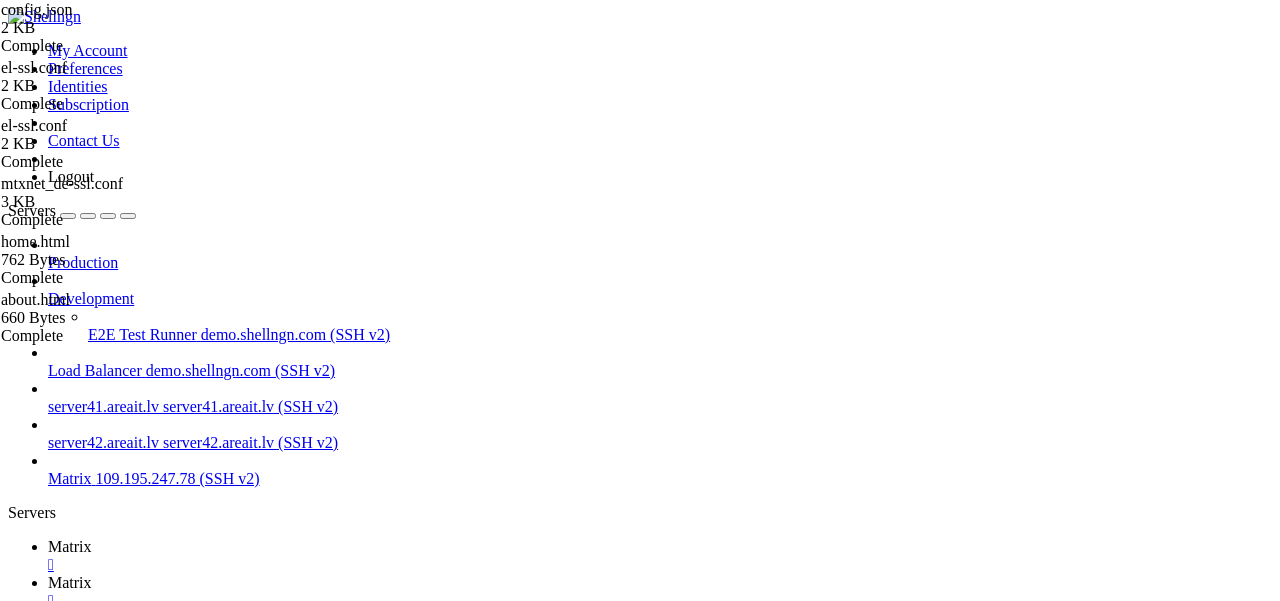 drag, startPoint x: 642, startPoint y: 139, endPoint x: 498, endPoint y: 139, distance: 144 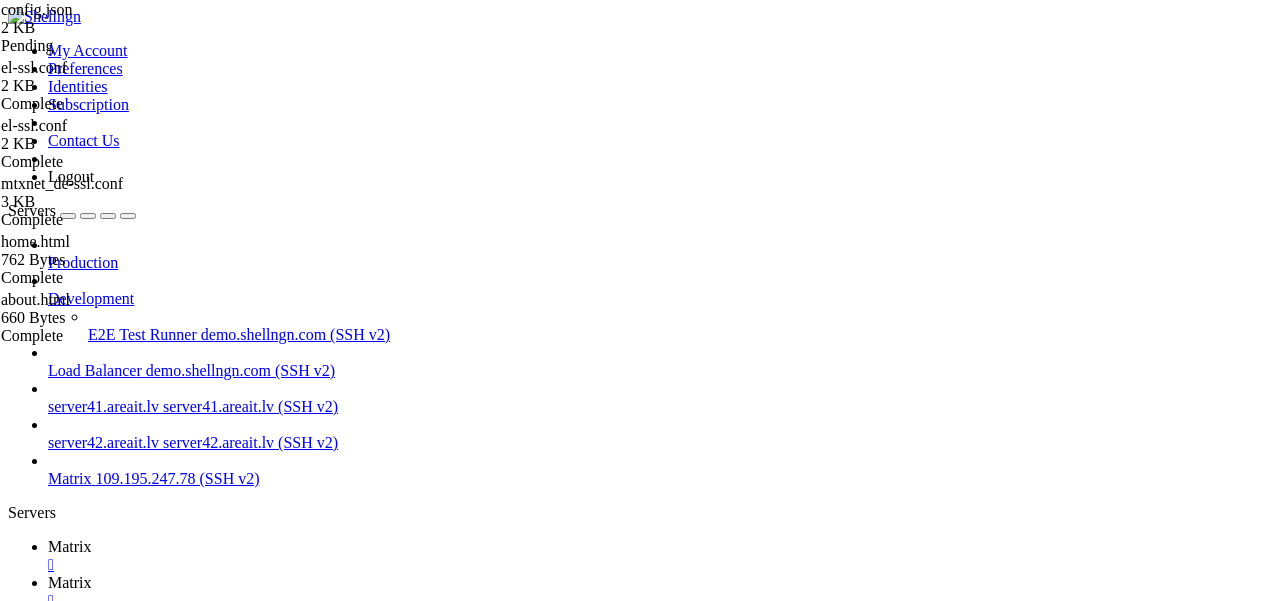 click on "Reconnect" at bounding box center (48, 1524) 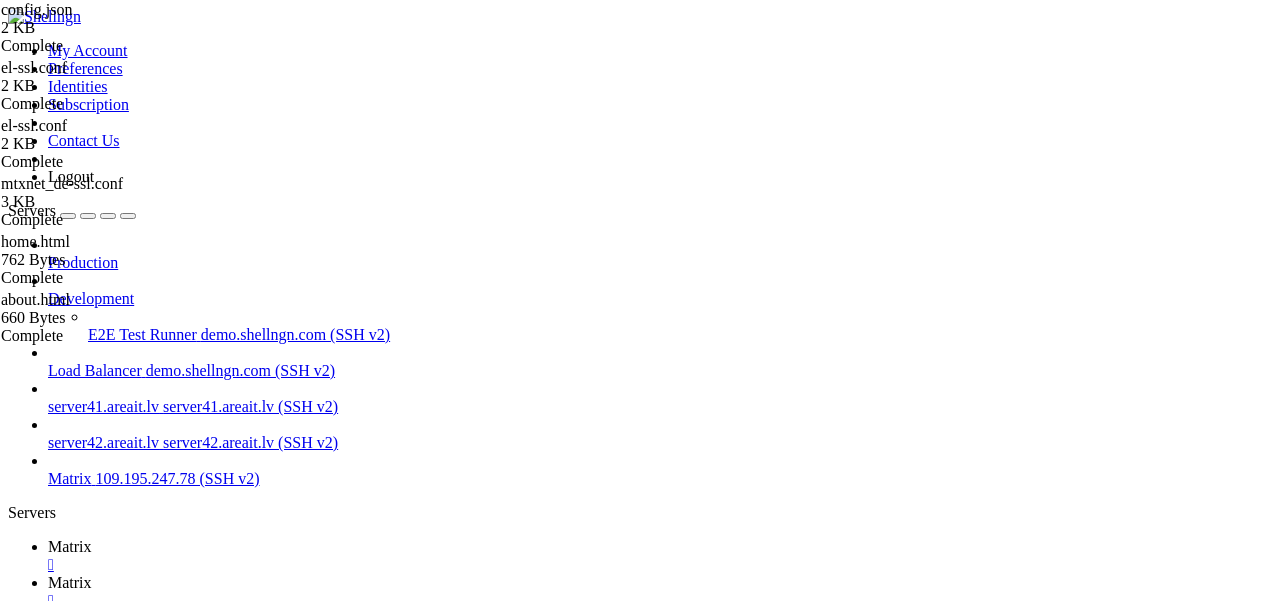 click at bounding box center (16, 979) 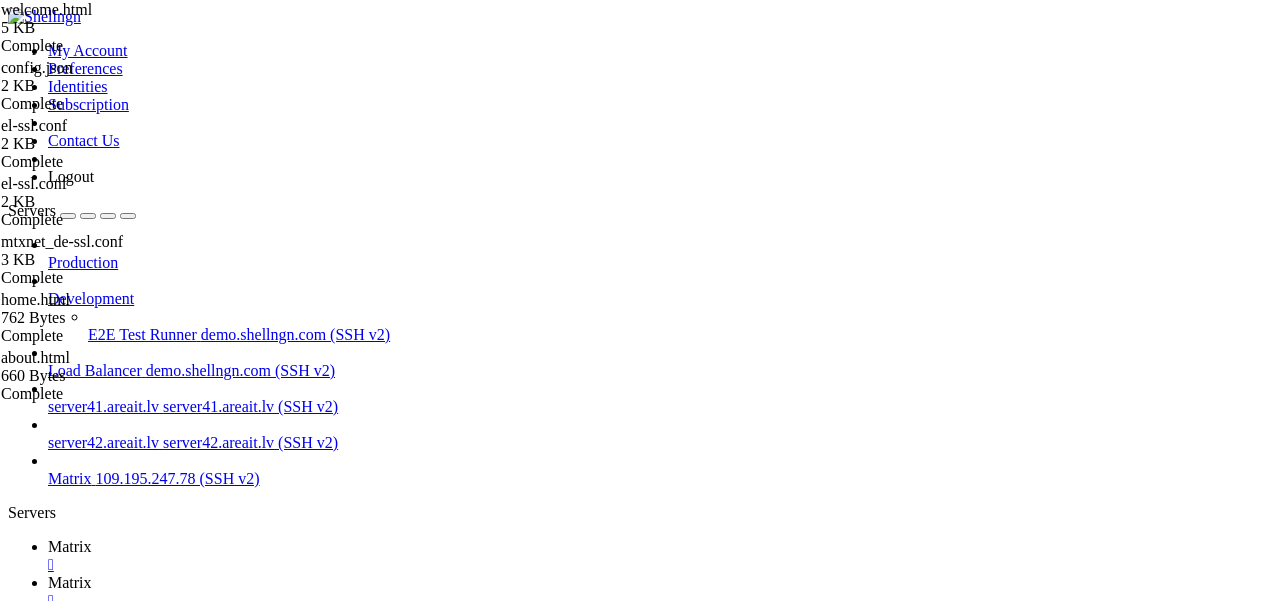 scroll, scrollTop: 1831, scrollLeft: 0, axis: vertical 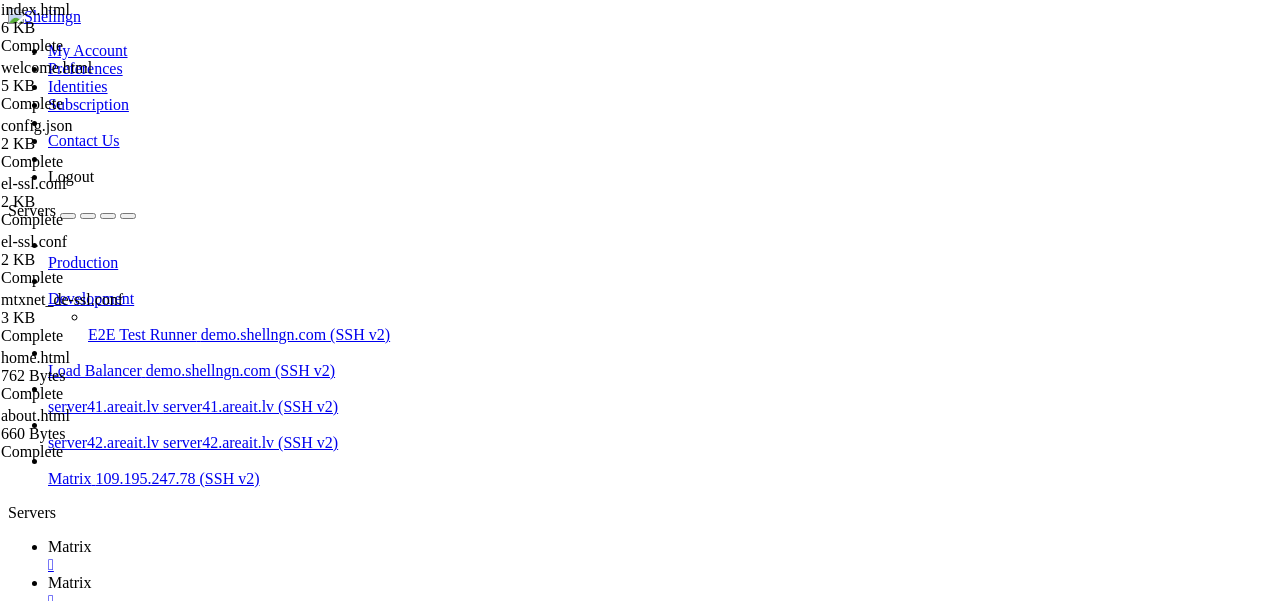 drag, startPoint x: 410, startPoint y: 142, endPoint x: 365, endPoint y: 142, distance: 45 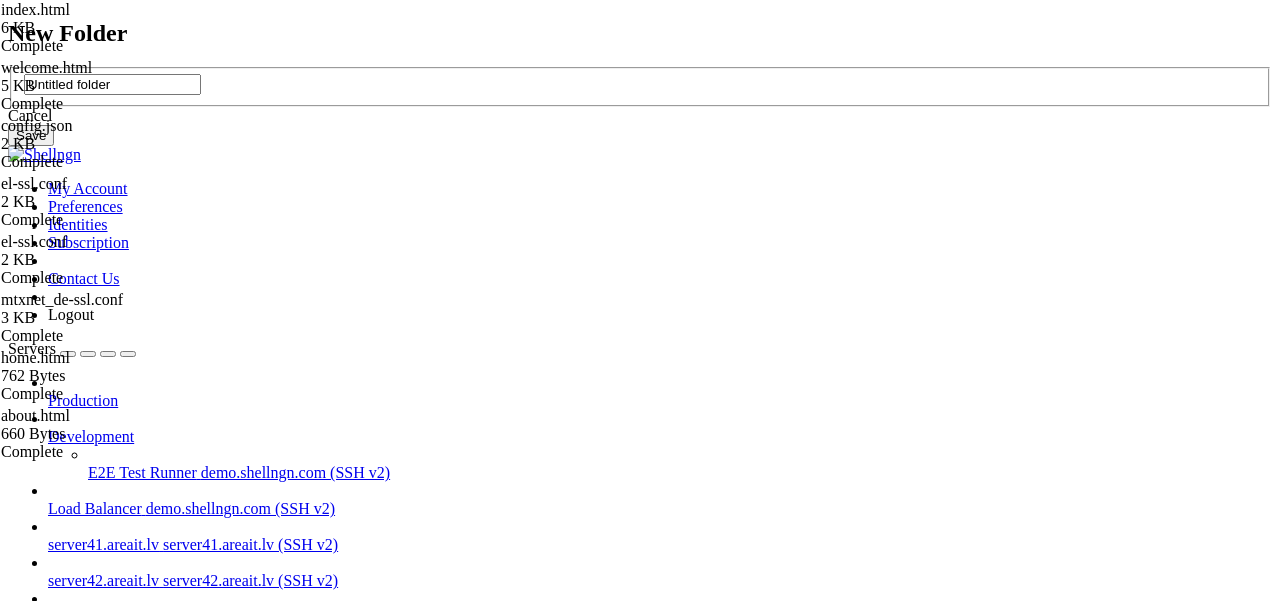 type on "UNTITLED FOLDER" 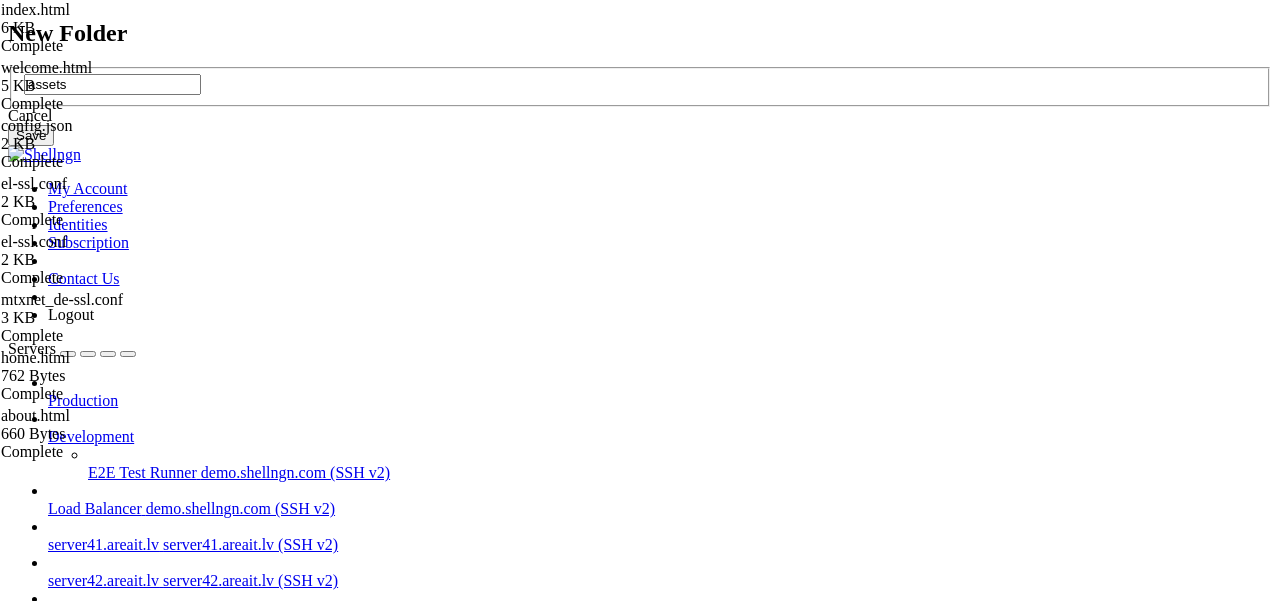 type on "assets" 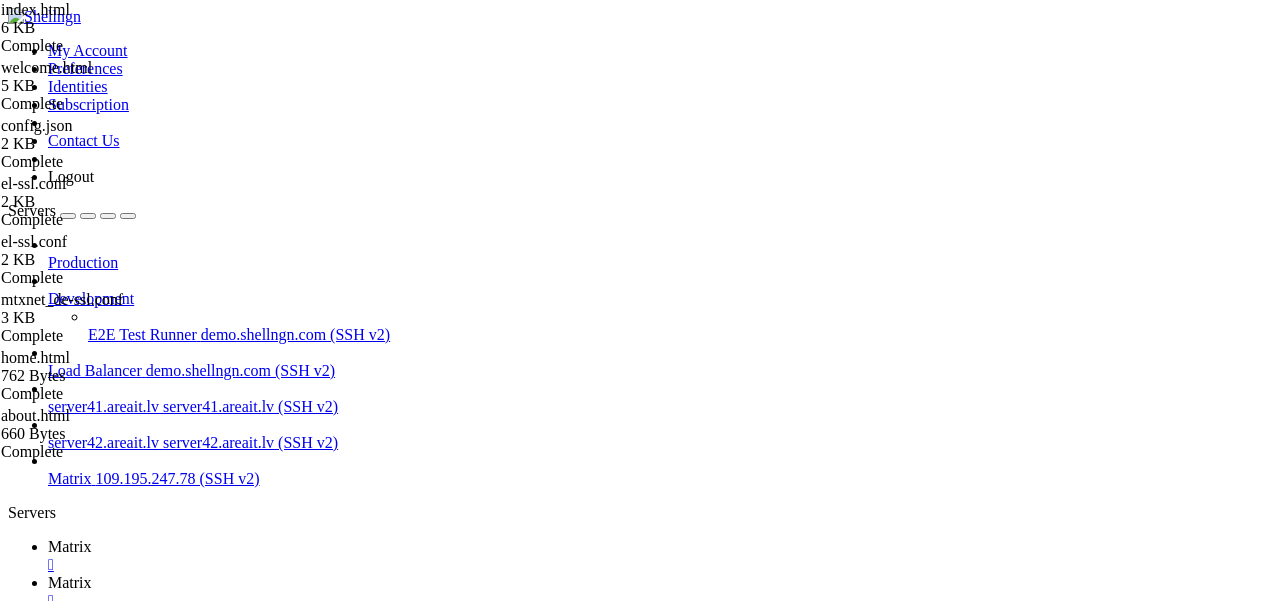 drag, startPoint x: 487, startPoint y: 78, endPoint x: 290, endPoint y: 78, distance: 197 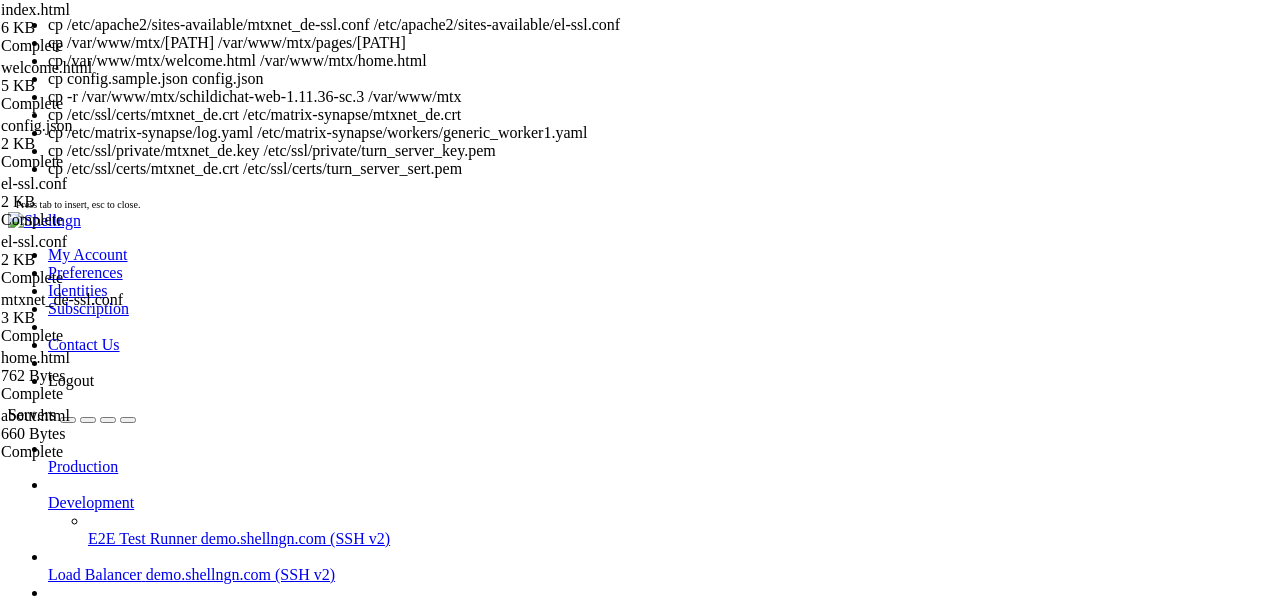 click at bounding box center (180, 1591) 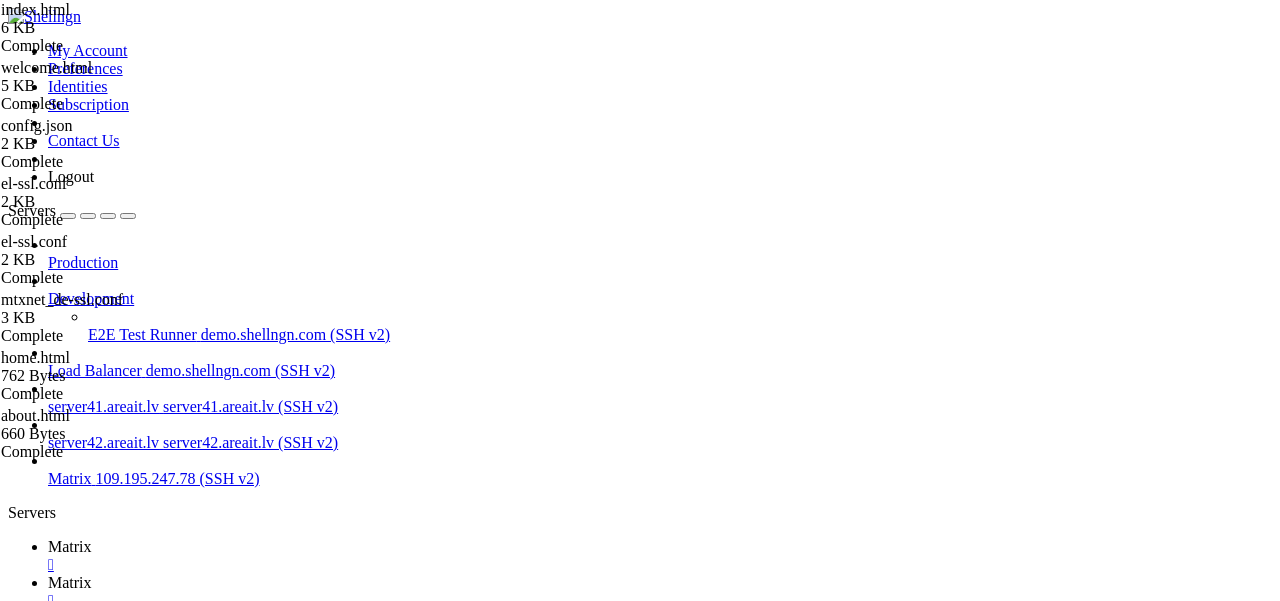click on "root@server1:~# cp" at bounding box center (648, 1229) 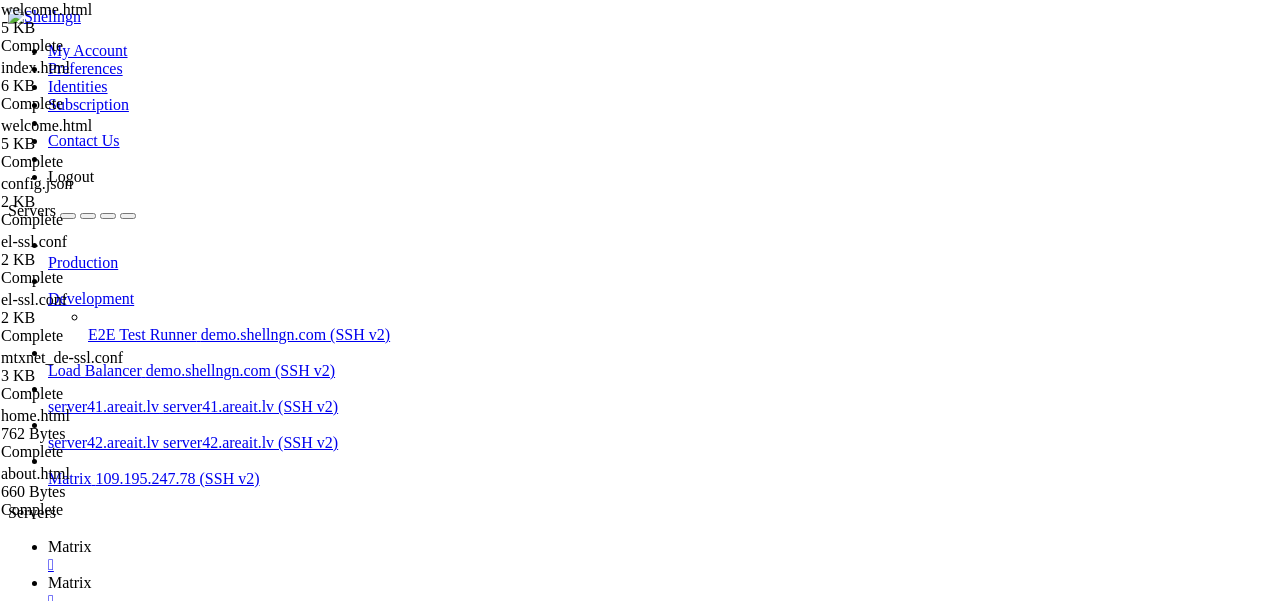 scroll, scrollTop: 1517, scrollLeft: 0, axis: vertical 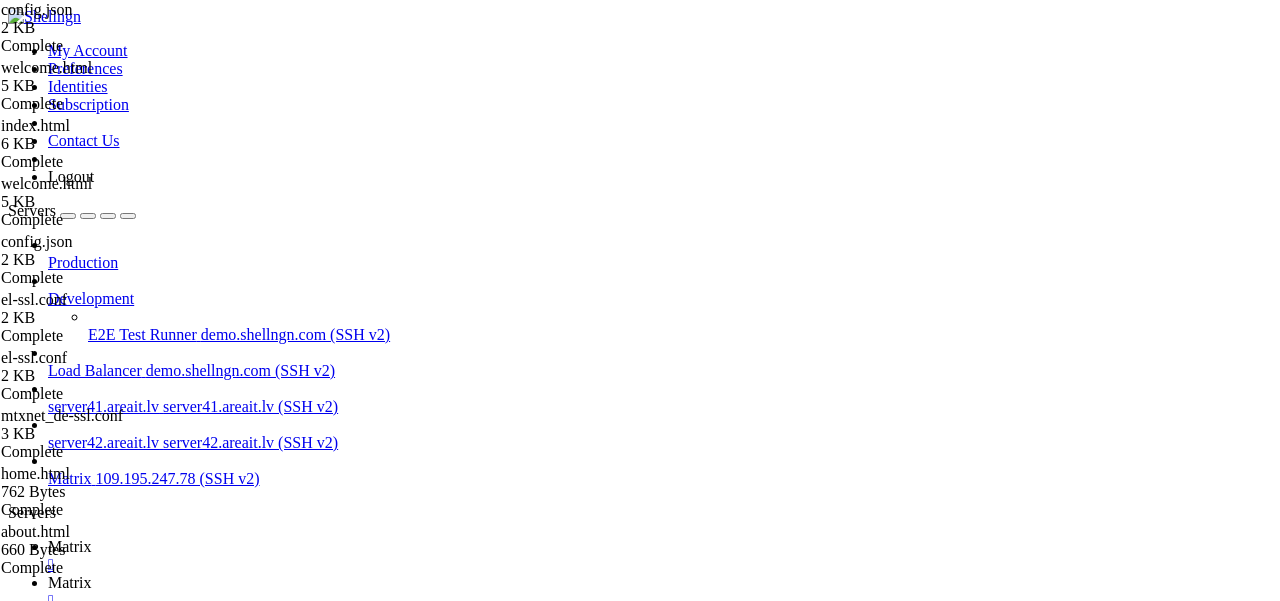 click on ""default_federate" :  true ,       "default_theme" :  "dark" ,       "room_directory" :  {             "servers" :  [ "example.de" ,   "matrix.org" ,   "tchncs.de" ]       } ,       "enable_presence_by_hs_url" :  {             "https://matrix.org" :  true ,             "https://matrix-client.matrix.org" :  true ,             "https://example.de" :  true ,             "https://tchncs.de" :  true       } ,       "setting_defaults" :  {             "breadcrumbs" :  true ,             "MessageComposerInput.showStickersButton" :  true ,             "MessageComposerInput.showPollsButton" :  true       } ,       "jitsi" :  {             "preferred_domain" :  "meet.element.io"       } ,       "element_call" :  {             "url" :  "https://call.element.io" ,             "participant_limit" :  8 ,             "brand" :  "Element Call"       } ,                   "branding" :  {             "welcome_background_url" :  "https://example.de/assets/background.png" ,             "auth_header_logo_url" :  ," at bounding box center (654, 1838) 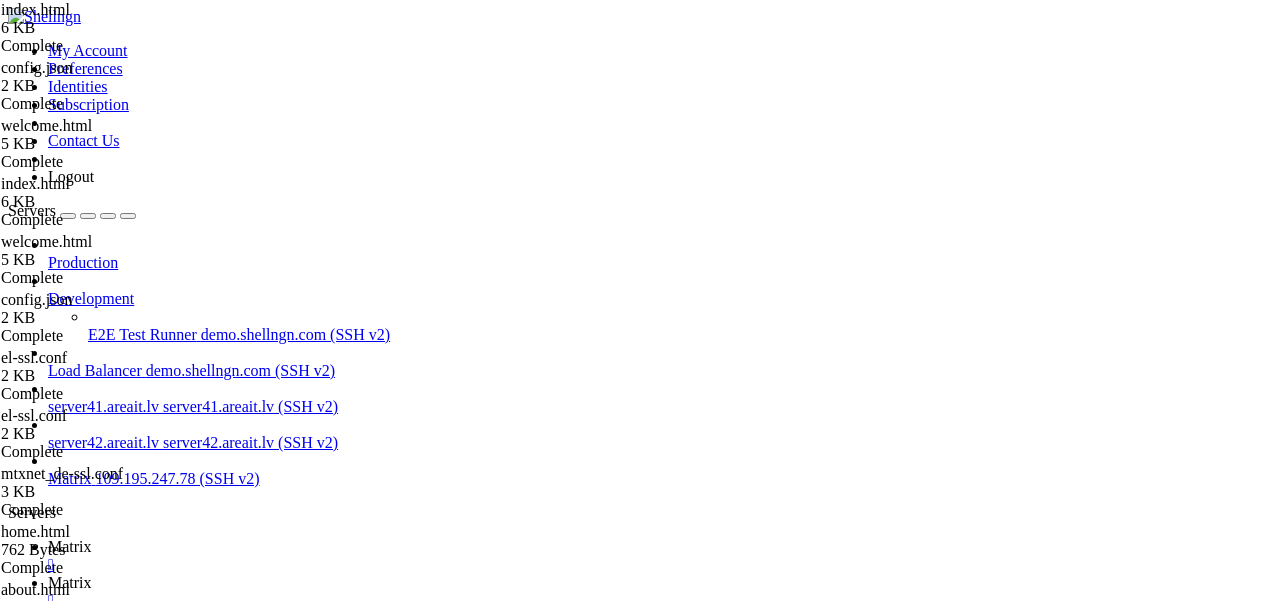 drag, startPoint x: 585, startPoint y: 292, endPoint x: 517, endPoint y: 292, distance: 68 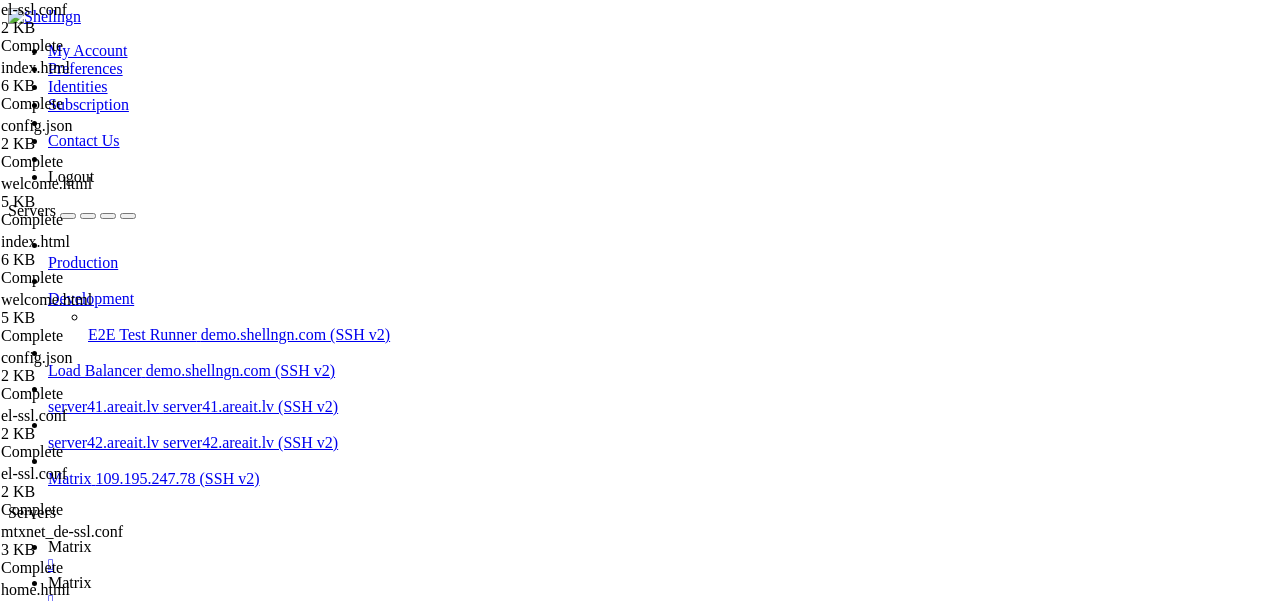 drag, startPoint x: 456, startPoint y: 316, endPoint x: 391, endPoint y: 316, distance: 65 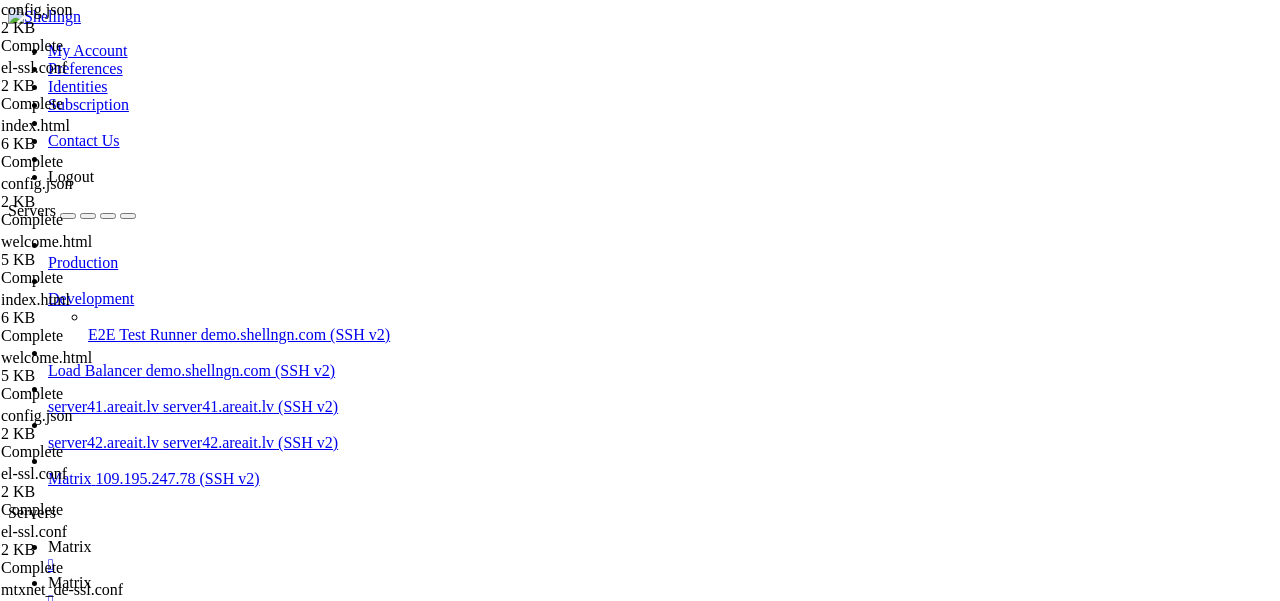click on "{       "default_server_config" :  {             "m.homeserver" :  {                   "base_url" :  "https://el.mtxnet.de" ,                   "server_name" :  "el.mtxnet.de"             } ,             "m.identity_server" :  {                   "base_url" :  "https://vector.im"             }       } ,       "disable_custom_urls" :  false ,       "disable_guests" :  false ,       "disable_login_language_selector" :  false ,       "disable_3pid_login" :  false ,       "force_verification" :  false ,       "brand" :  "MTX  🌍  NET" ,       "permalink_prefix" :  "https://el.mtxnet.de" ,       "integrations_ui_url" :  "https://scalar.vector.im/" ,       "integrations_rest_url" :  "https://scalar.vector.im/api" ,       "integrations_widgets_urls" :  [             "https://scalar.vector.im/_matrix/integrations/v1" ,             "https://scalar.vector.im/api" ,             "https://scalar-staging.vector.im/_matrix/integrations/v1" ,             "https://scalar-staging.vector.im/api"       ] ,       :  280 ," at bounding box center (654, 1846) 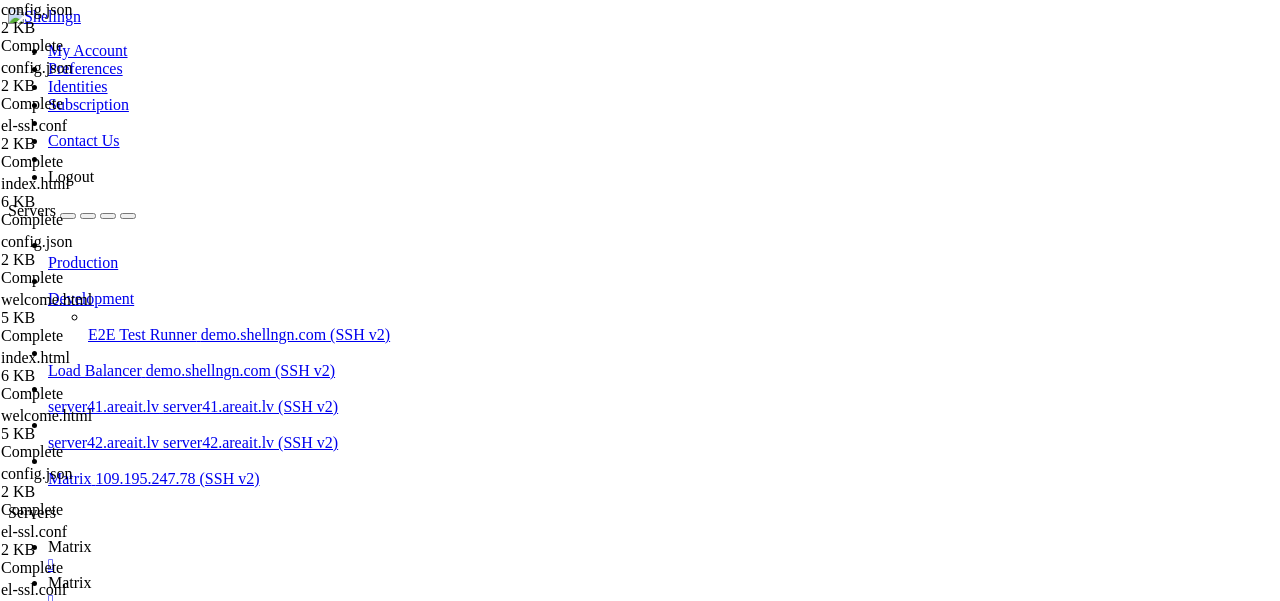 scroll, scrollTop: 0, scrollLeft: 0, axis: both 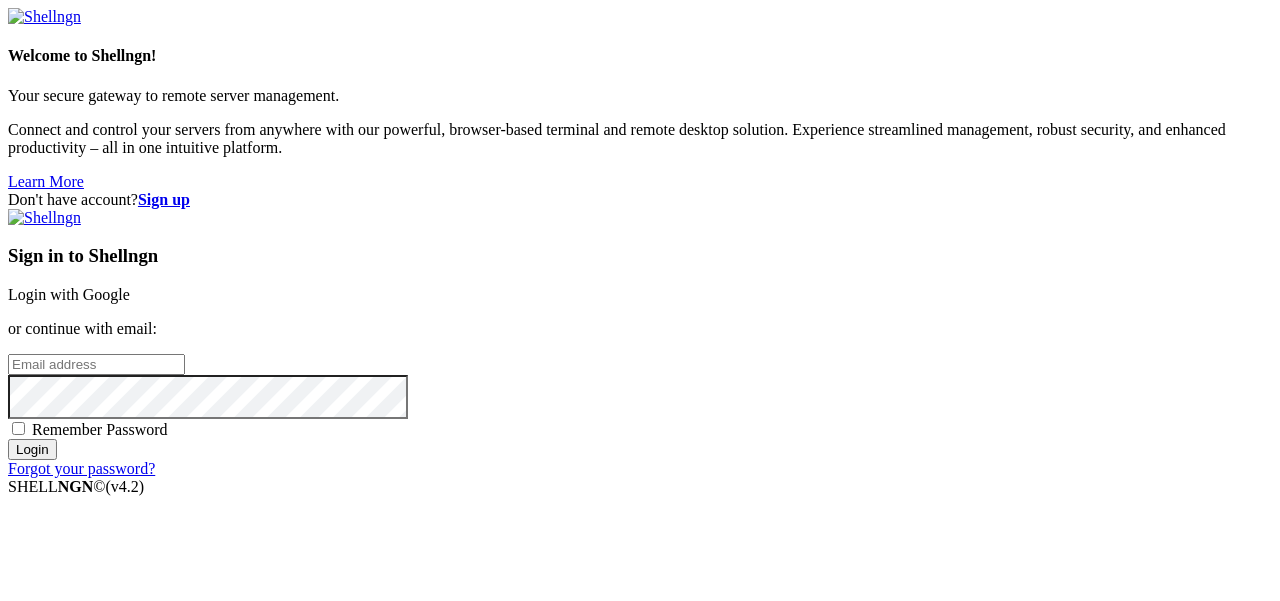 click on "Login with Google" at bounding box center [69, 294] 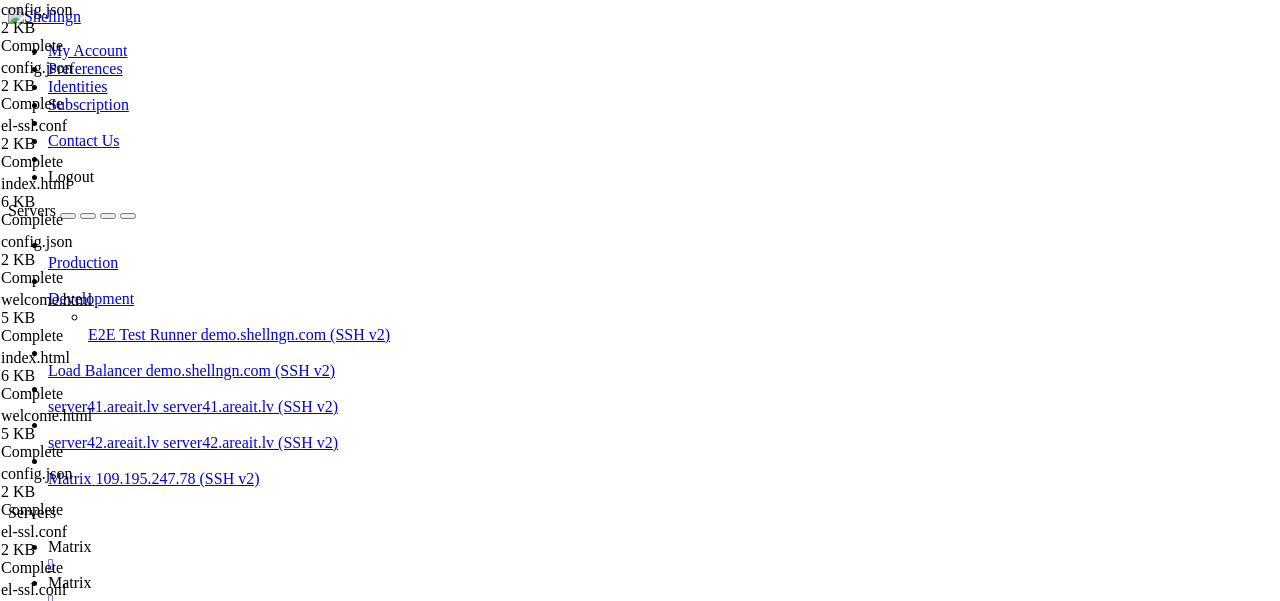 scroll, scrollTop: 0, scrollLeft: 0, axis: both 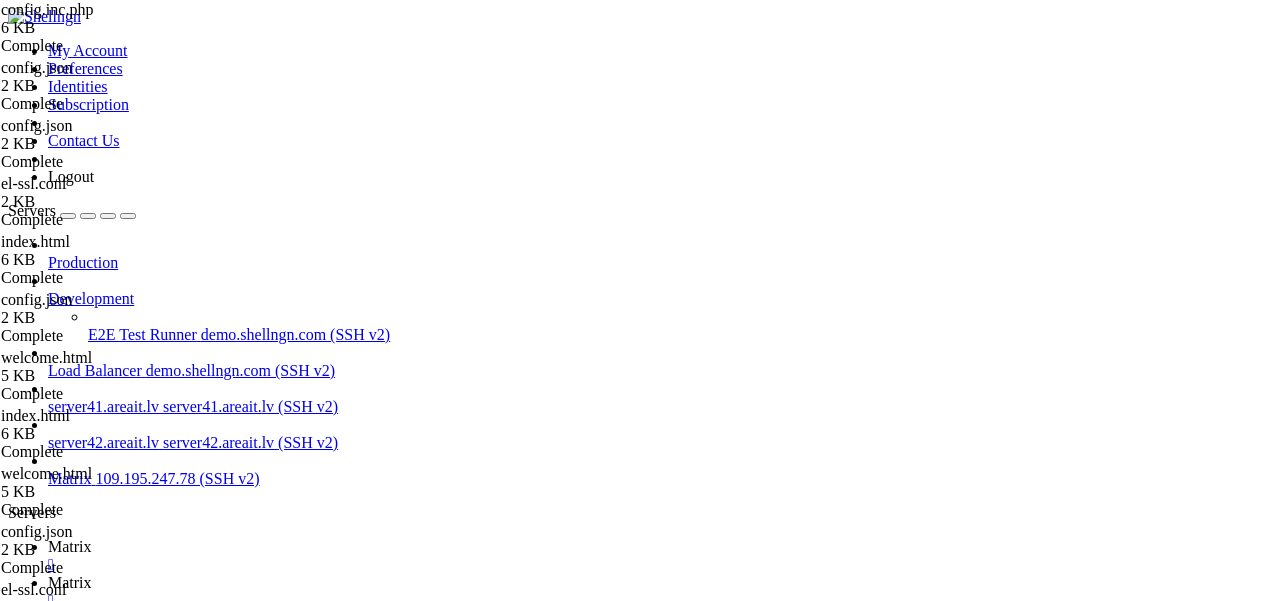 click at bounding box center (56, 1576) 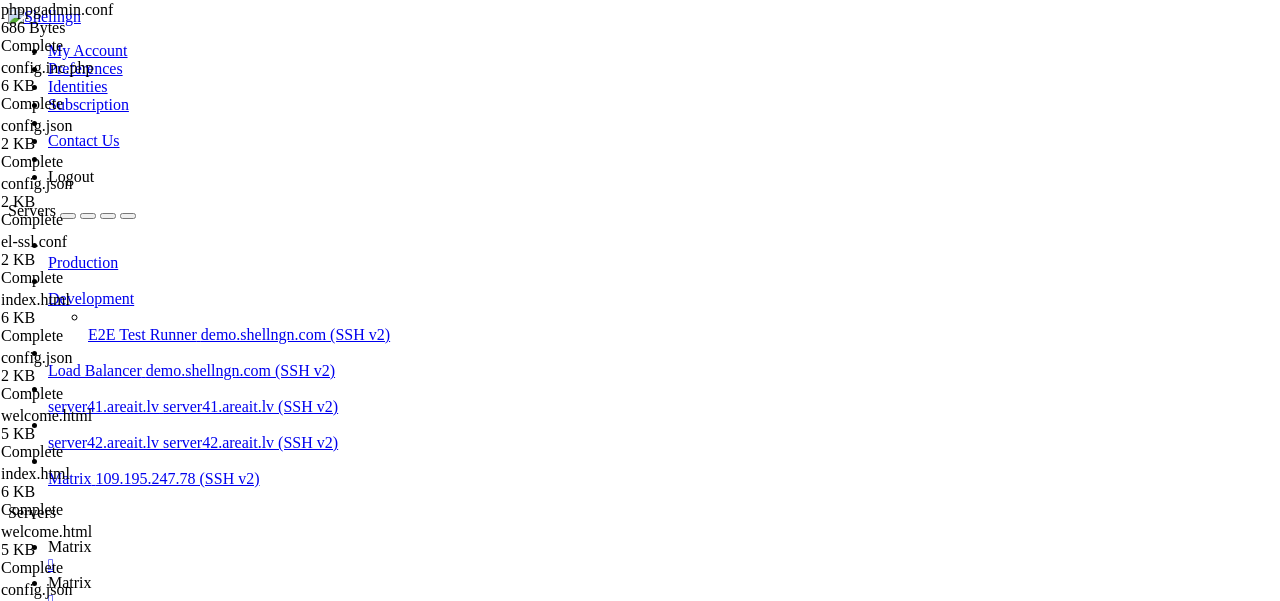 click on "Alias /phppgadmin /usr/share/phppgadmin <Directory /usr/share/phppgadmin> <IfModule mod_dir.c> DirectoryIndex index.php </IfModule> AllowOverride None # Only allow connections from localhost: Require local <IfModule mod_php.c>   php_flag magic_quotes_gpc Off   php_flag track_vars On   #php_value include_path . </IfModule> <IfModule !mod_php.c>   <IfModule mod_actions.c>      <IfModule mod_cgi.c>         AddType application/x-httpd-php .php         Action application/x-httpd-php /cgi-bin/php      </IfModule>      <IfModule mod_cgid.c>         AddType application/x-httpd-php .php         Action application/x-httpd-php /cgi-bin/php      </IfModule>   </IfModule> </IfModule> </Directory>" at bounding box center (662, 1928) 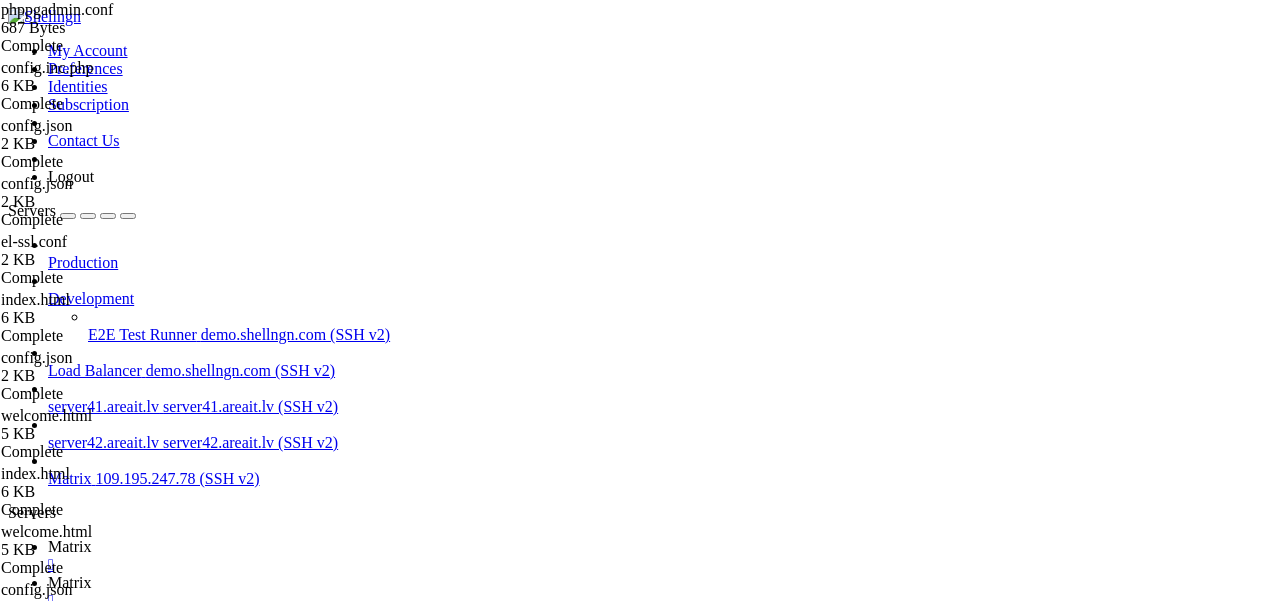 click on "Matrix
" at bounding box center (660, 556) 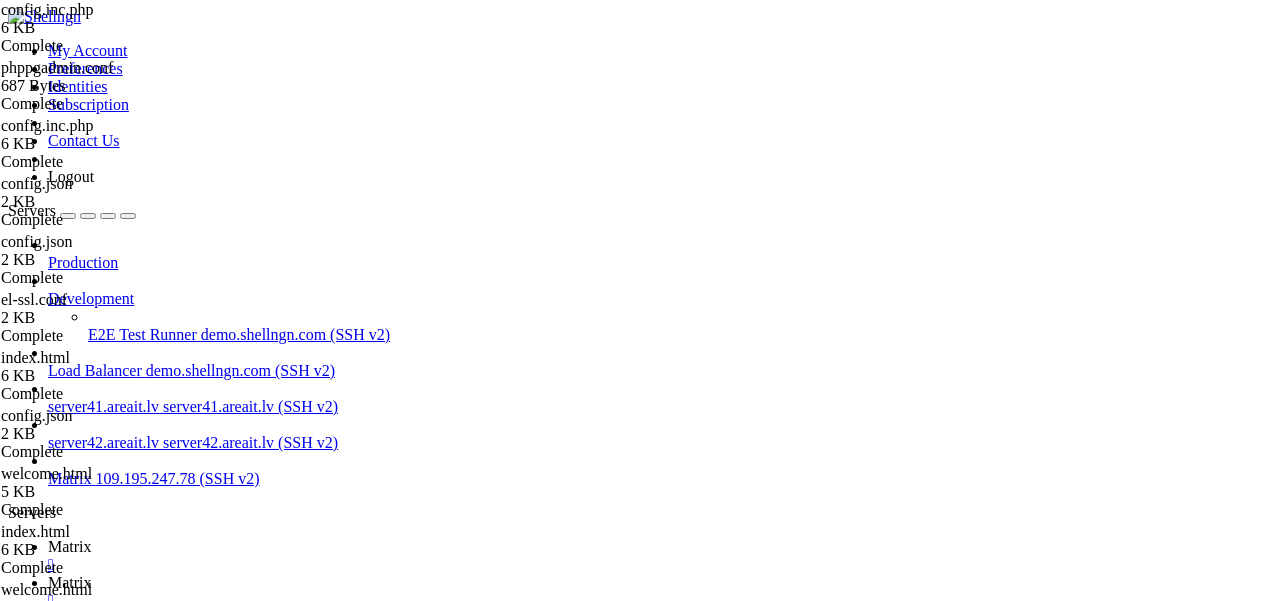drag, startPoint x: 550, startPoint y: 304, endPoint x: 497, endPoint y: 304, distance: 53 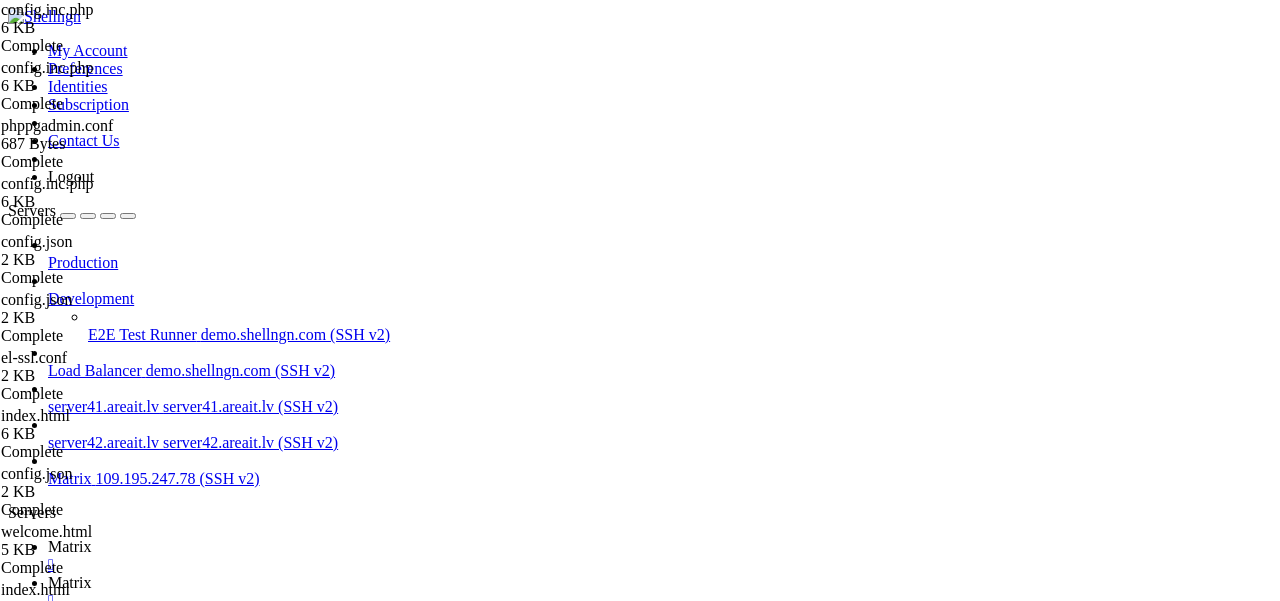 drag, startPoint x: 553, startPoint y: 306, endPoint x: 500, endPoint y: 306, distance: 53 